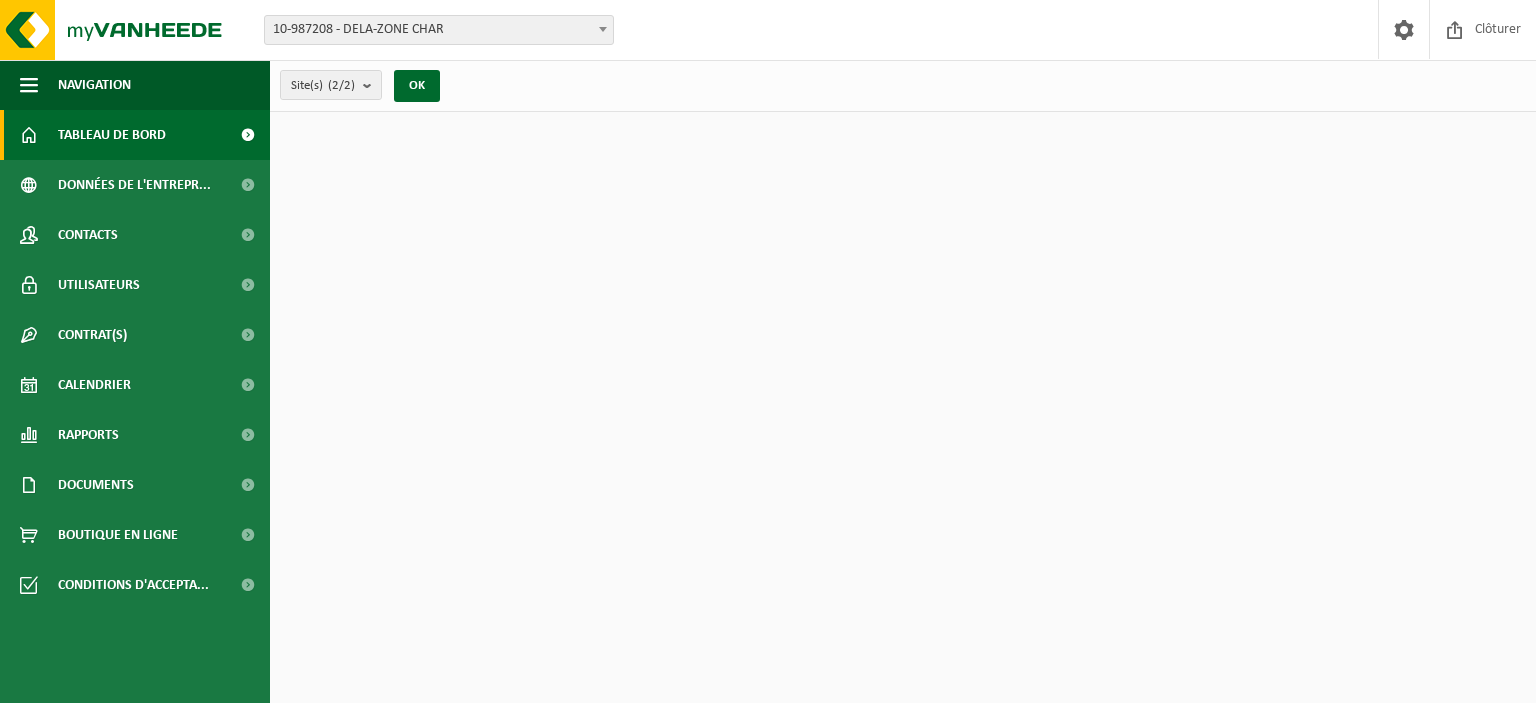 scroll, scrollTop: 0, scrollLeft: 0, axis: both 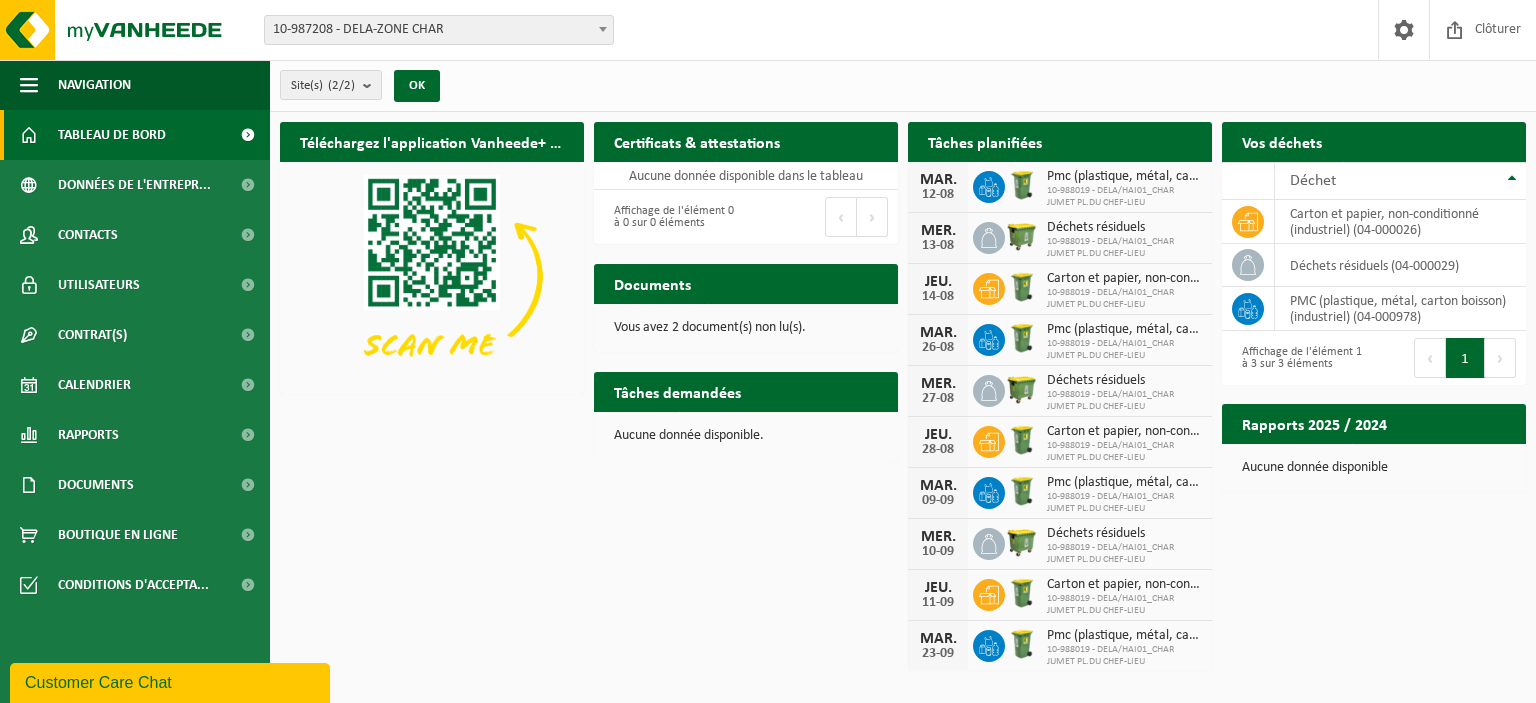 click on "Pmc (plastique, métal, carton boisson) (industriel)" at bounding box center [1124, 177] 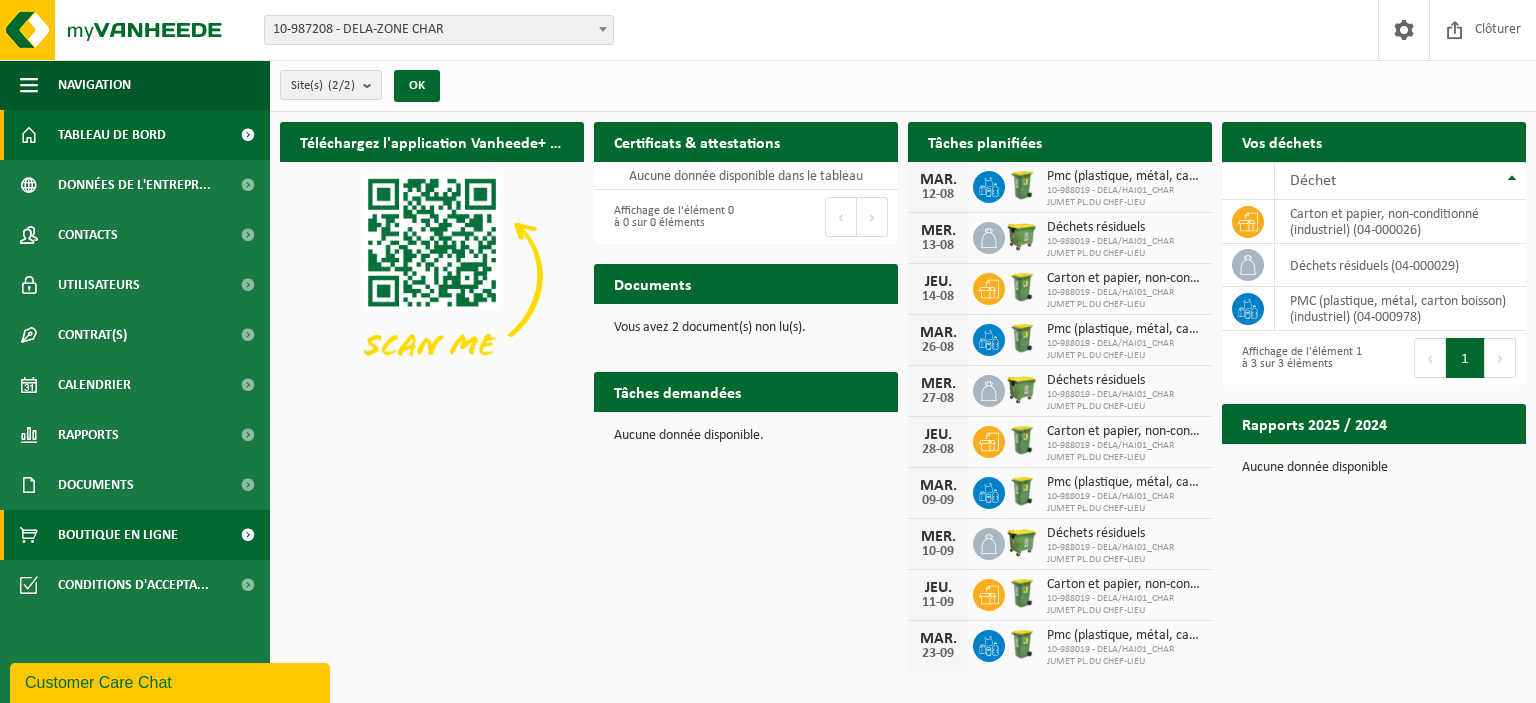 click on "Boutique en ligne" at bounding box center [118, 535] 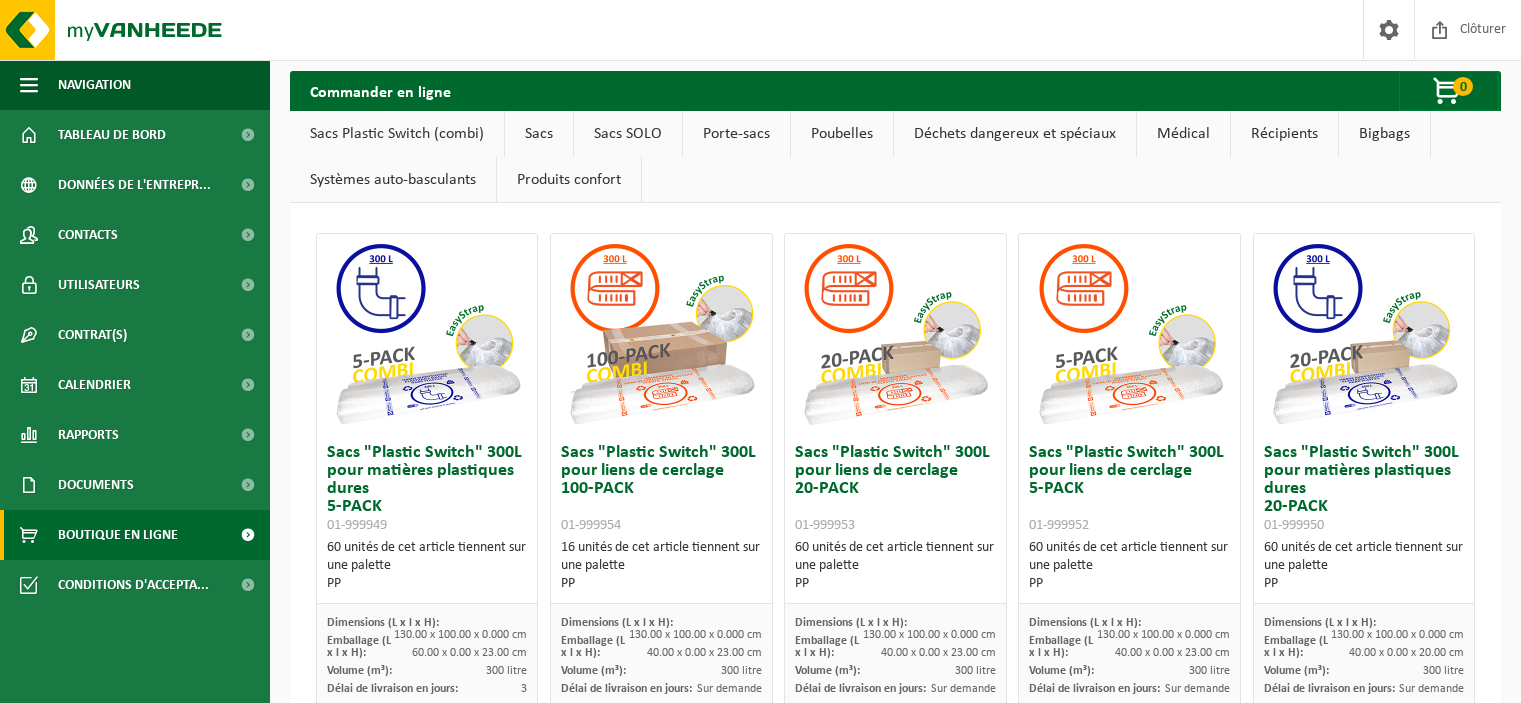 scroll, scrollTop: 0, scrollLeft: 0, axis: both 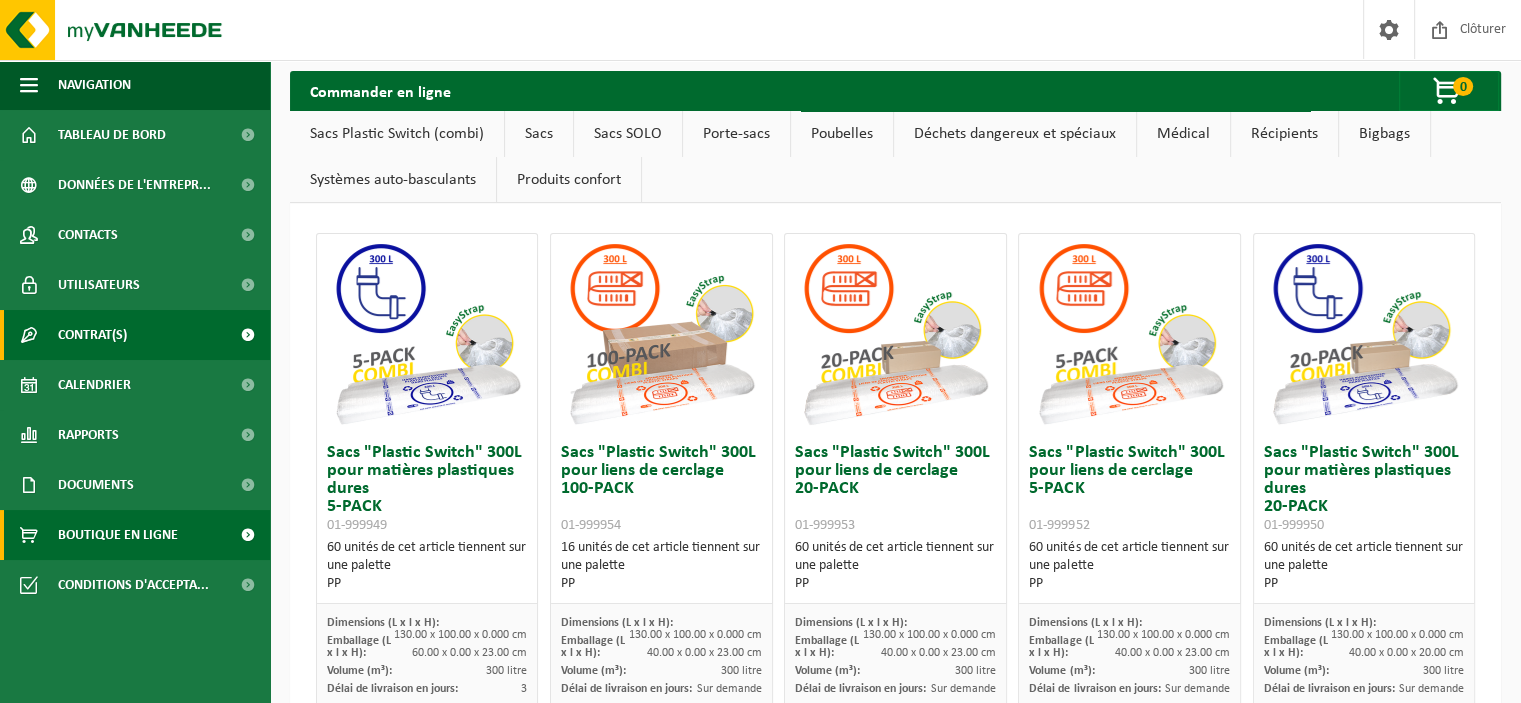 click on "Contrat(s)" at bounding box center [135, 335] 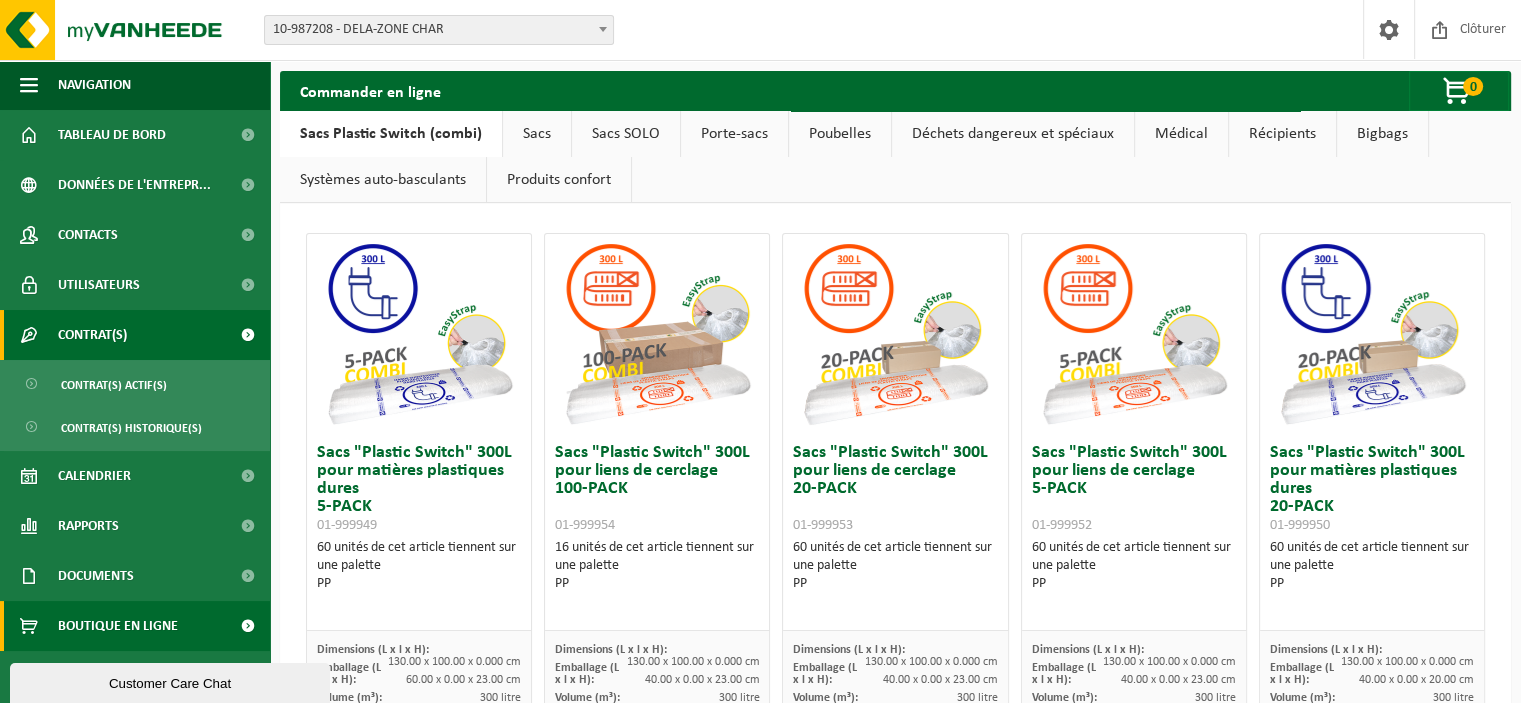 scroll, scrollTop: 0, scrollLeft: 0, axis: both 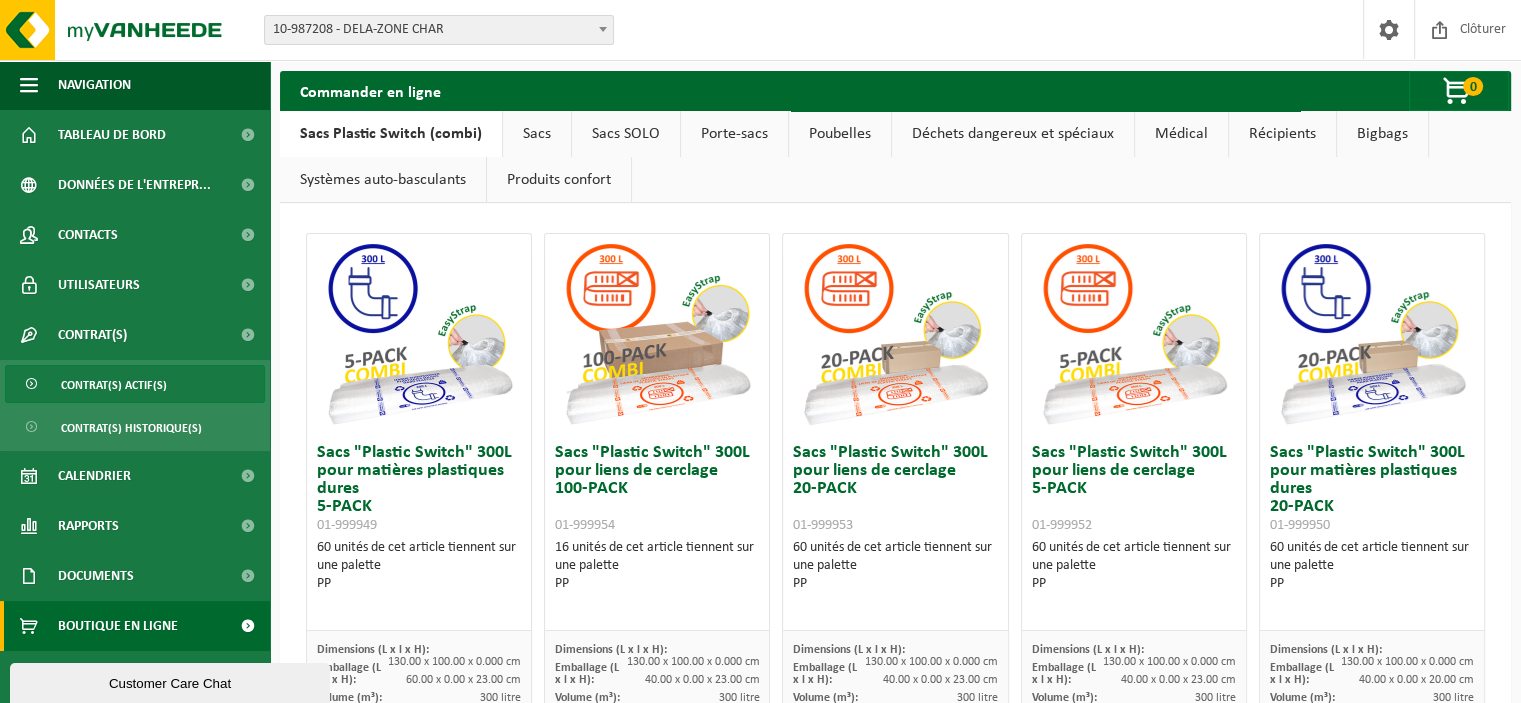 click on "Contrat(s) actif(s)" at bounding box center [114, 385] 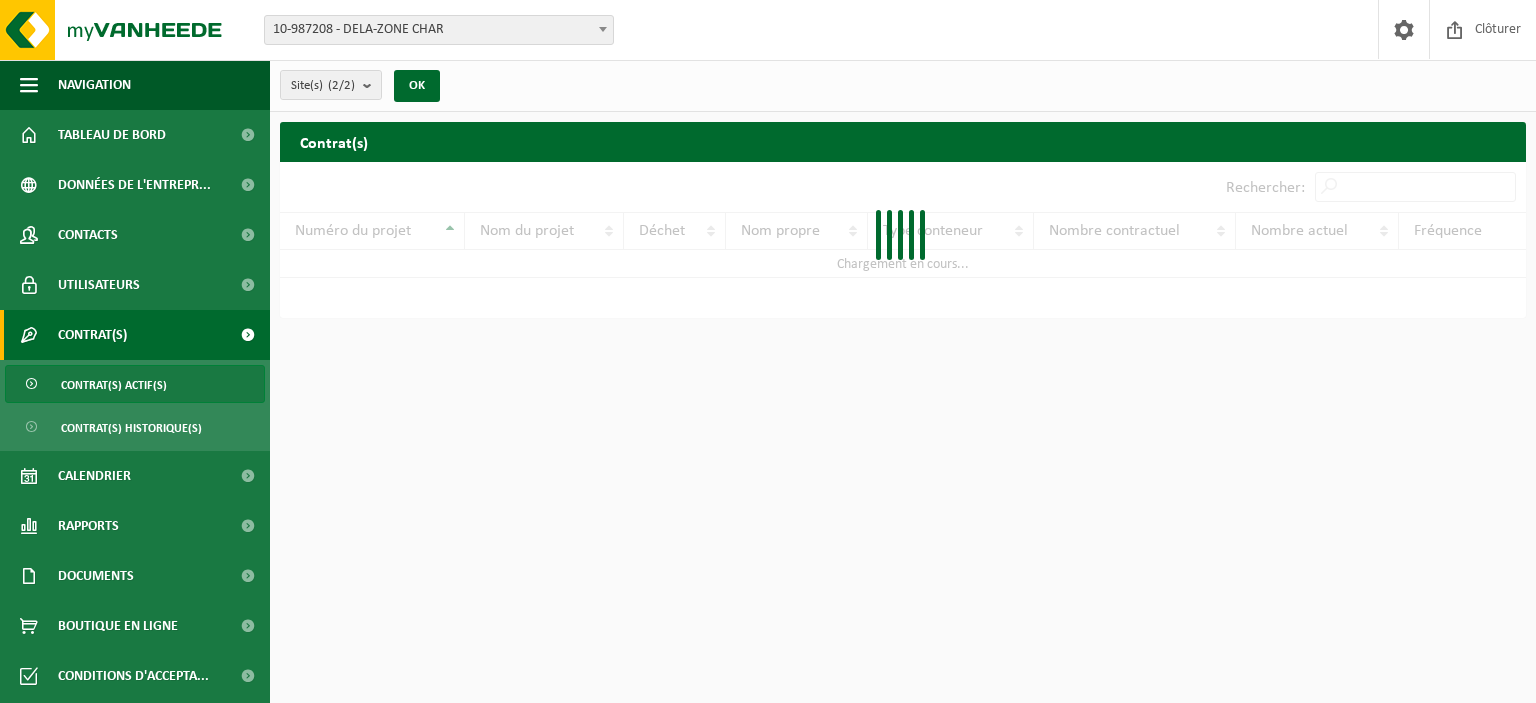 scroll, scrollTop: 0, scrollLeft: 0, axis: both 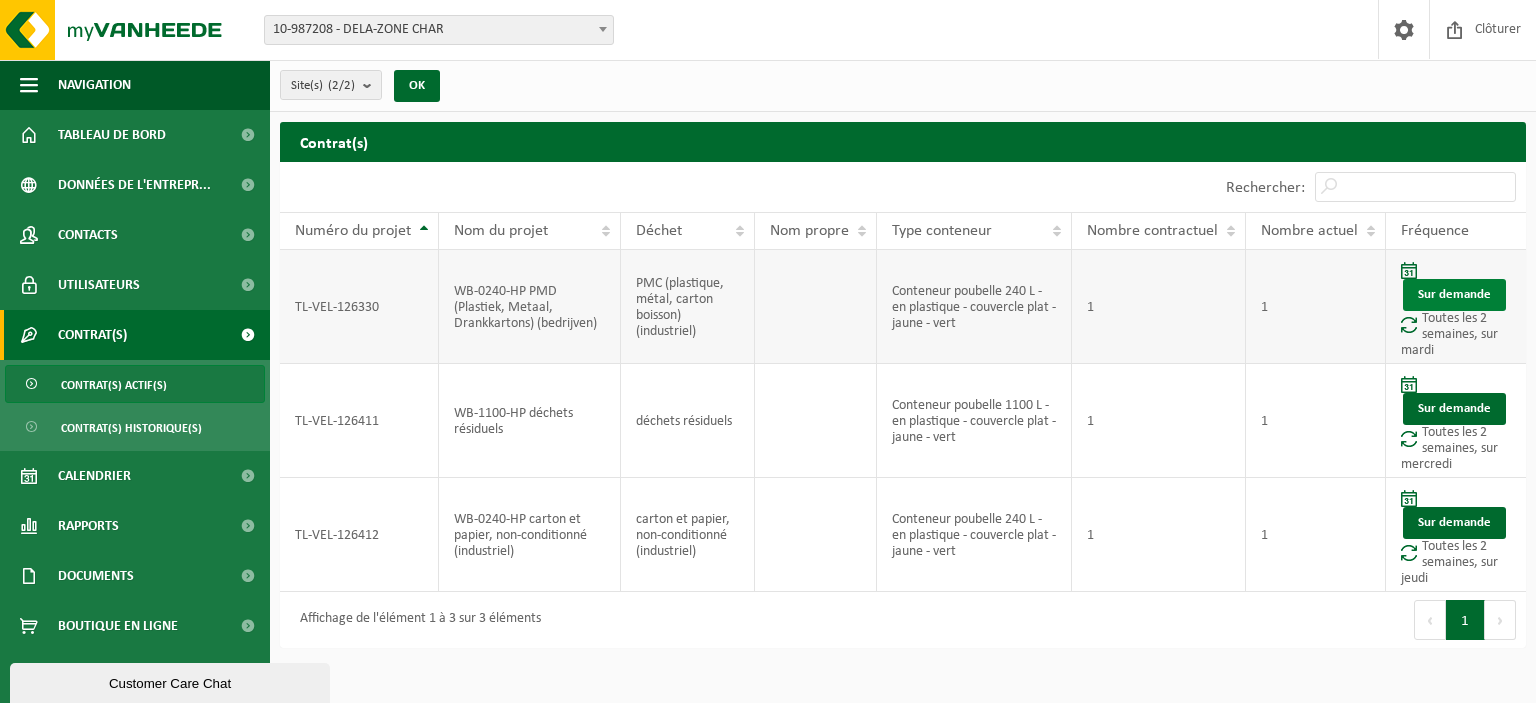 click on "Sur demande" at bounding box center (1454, 295) 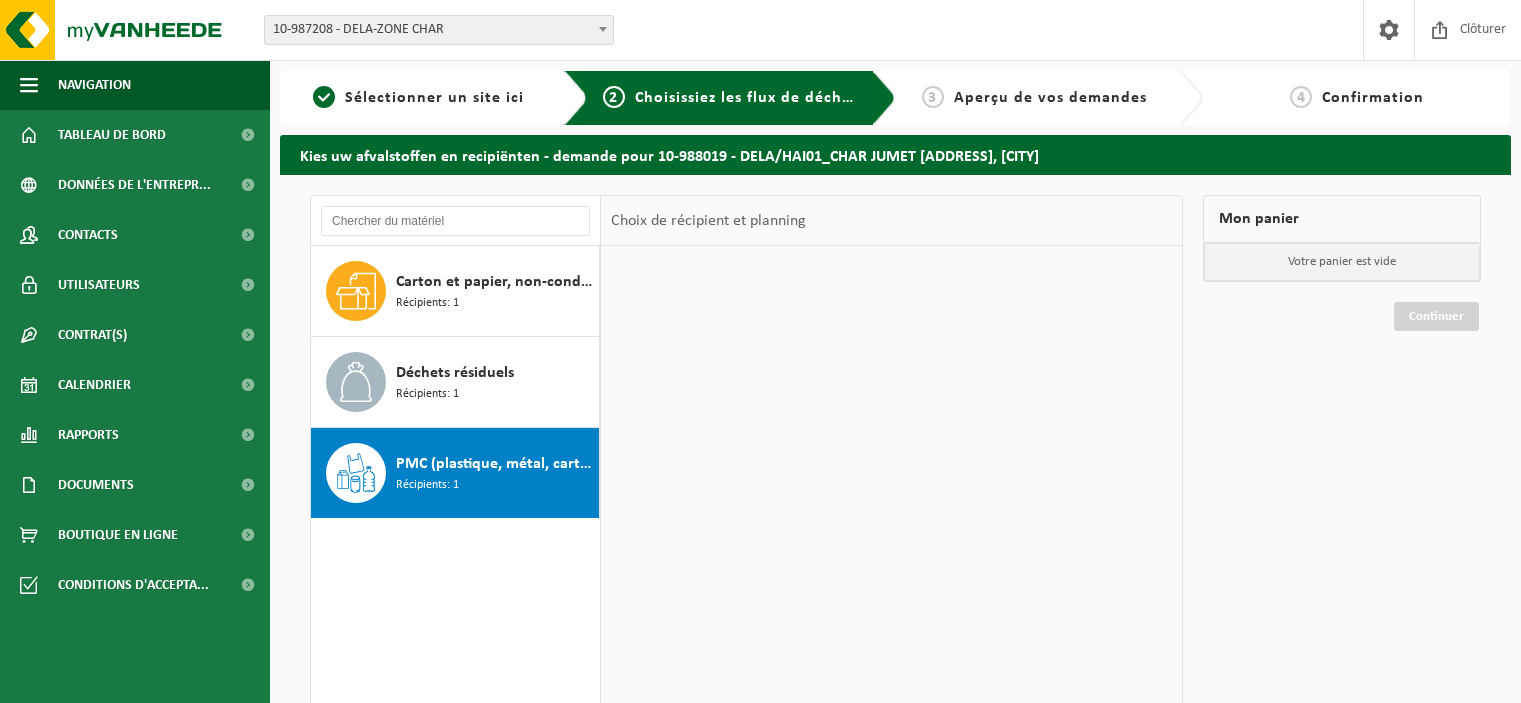 scroll, scrollTop: 0, scrollLeft: 0, axis: both 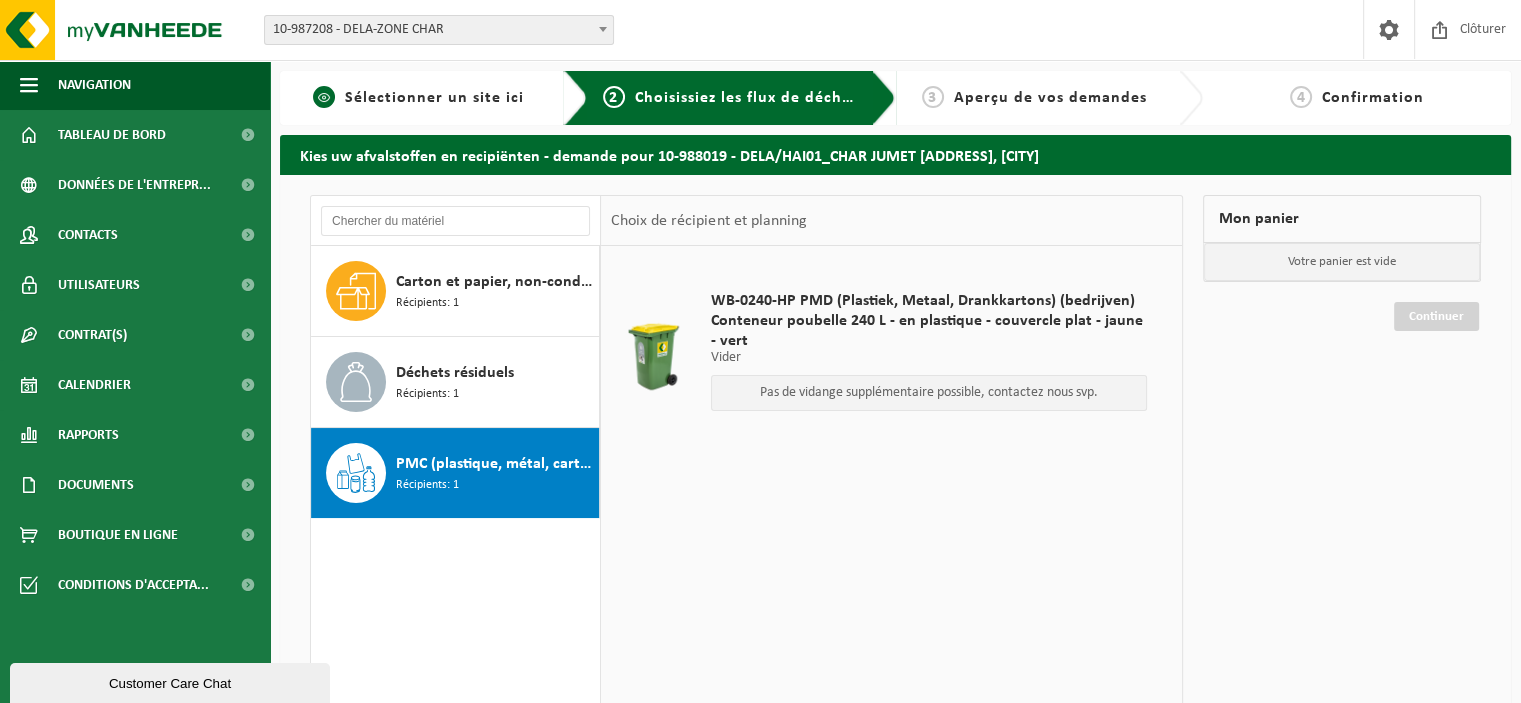 click on "Sélectionner un site ici" at bounding box center [434, 98] 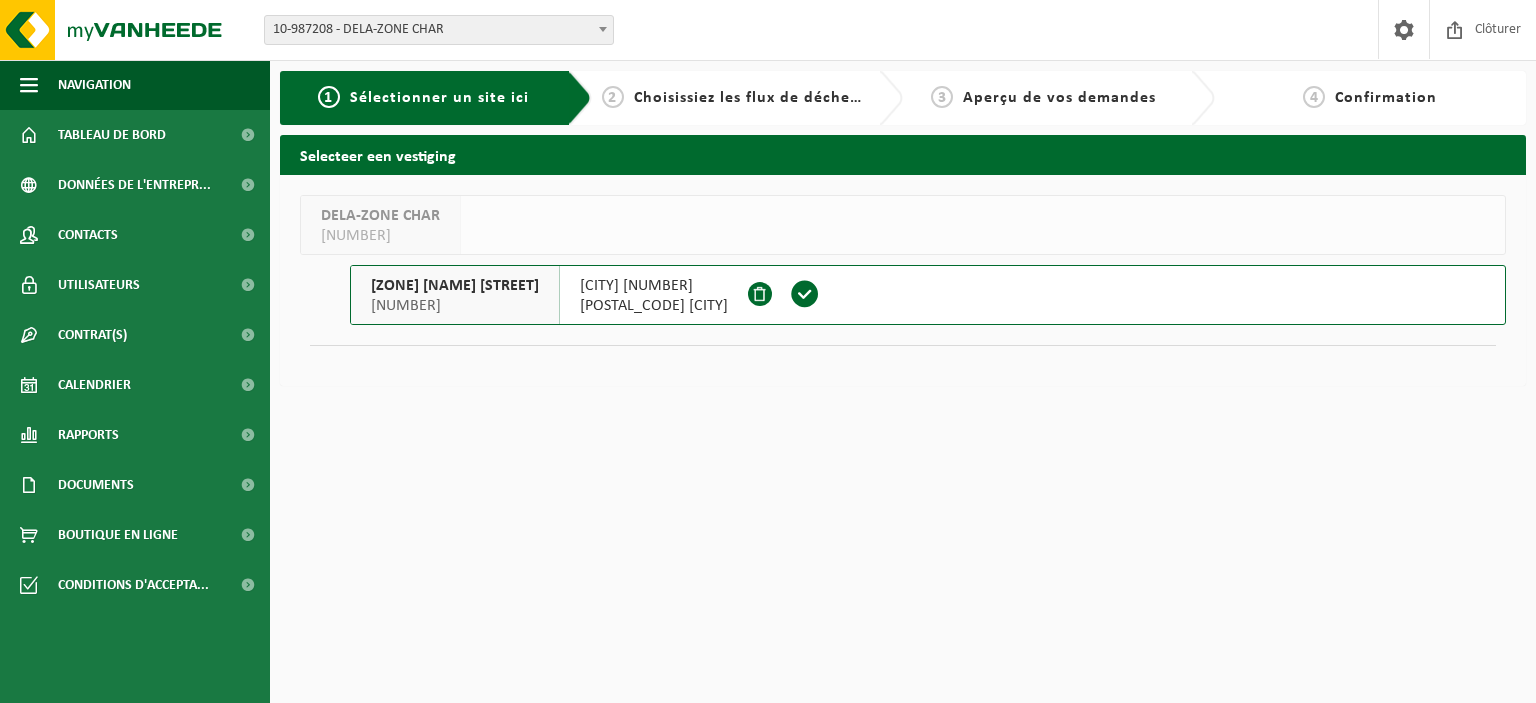 scroll, scrollTop: 0, scrollLeft: 0, axis: both 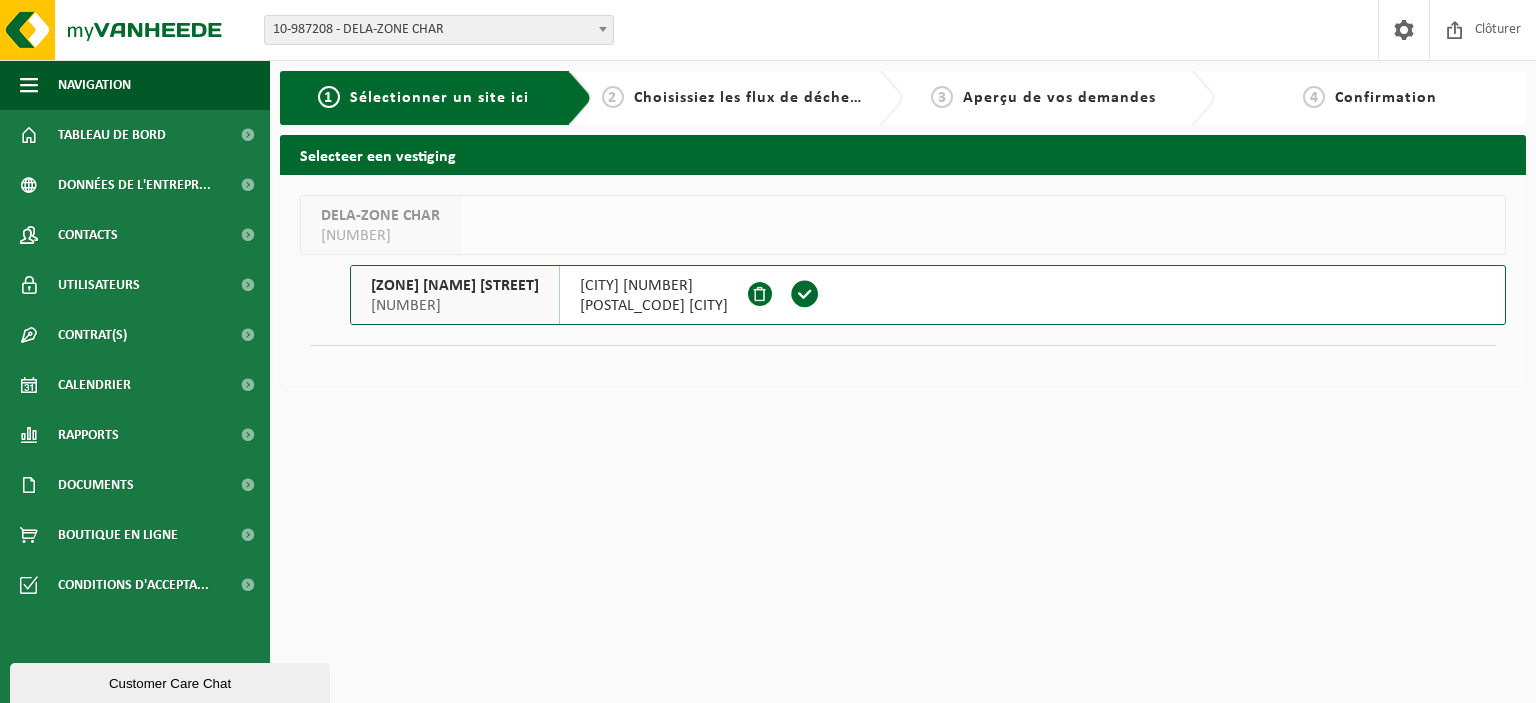 click at bounding box center [805, 294] 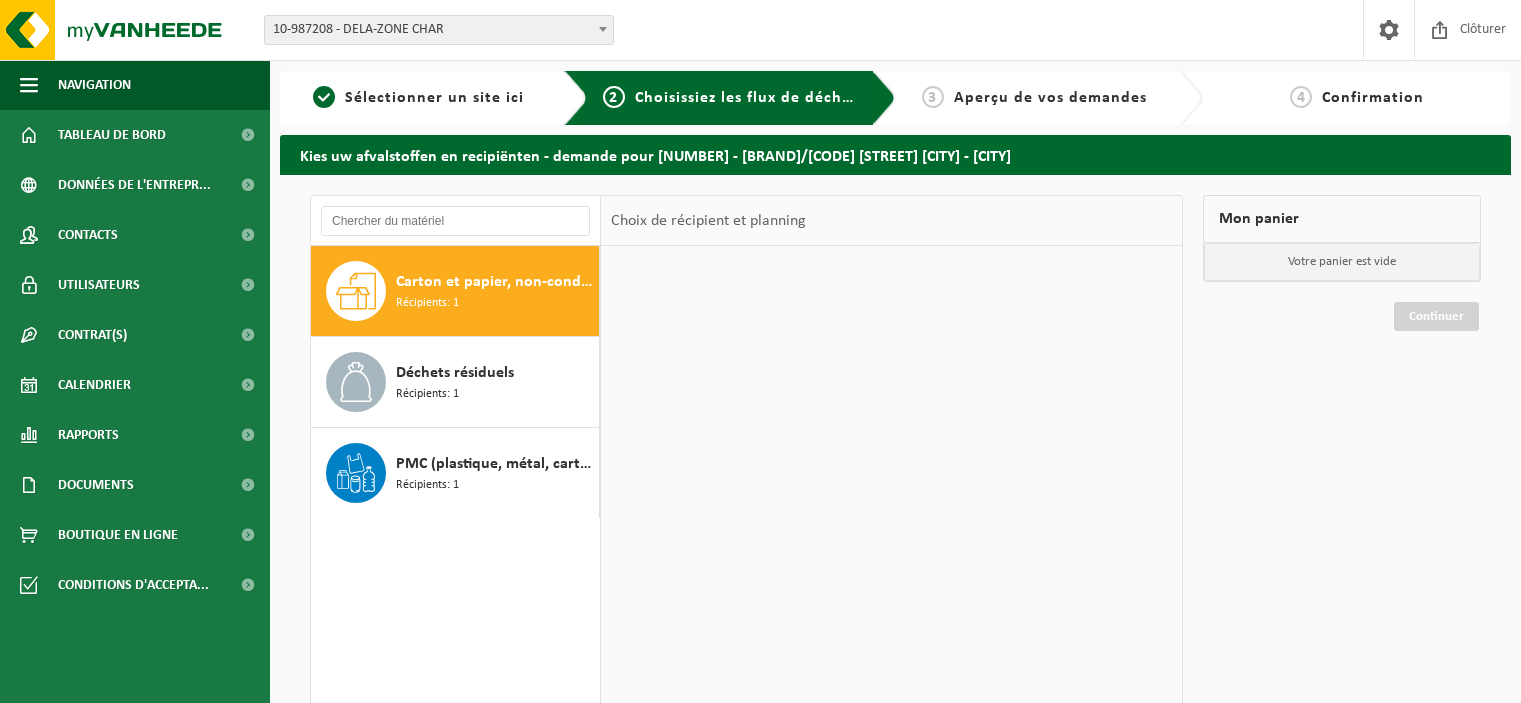 scroll, scrollTop: 0, scrollLeft: 0, axis: both 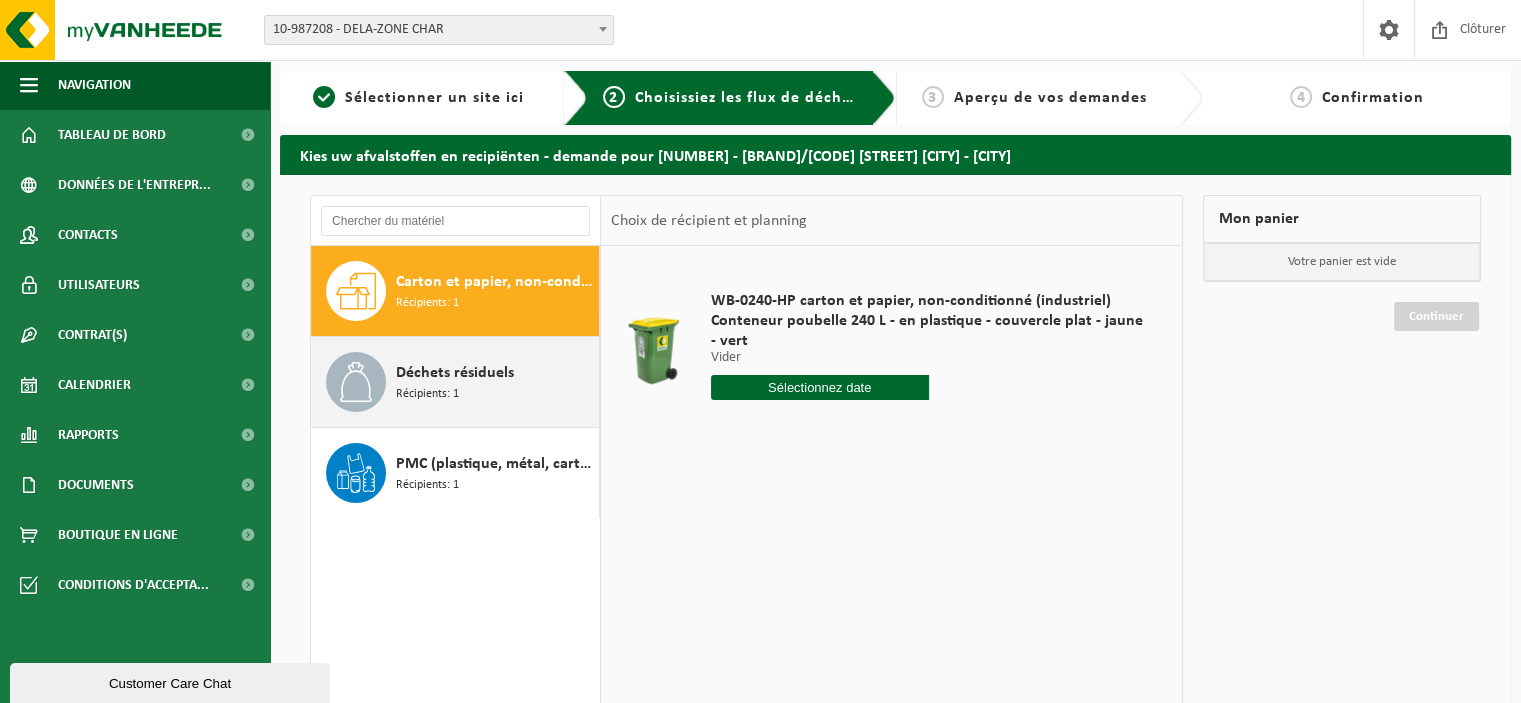 click on "Déchets résiduels   Récipients: 1" at bounding box center (455, 382) 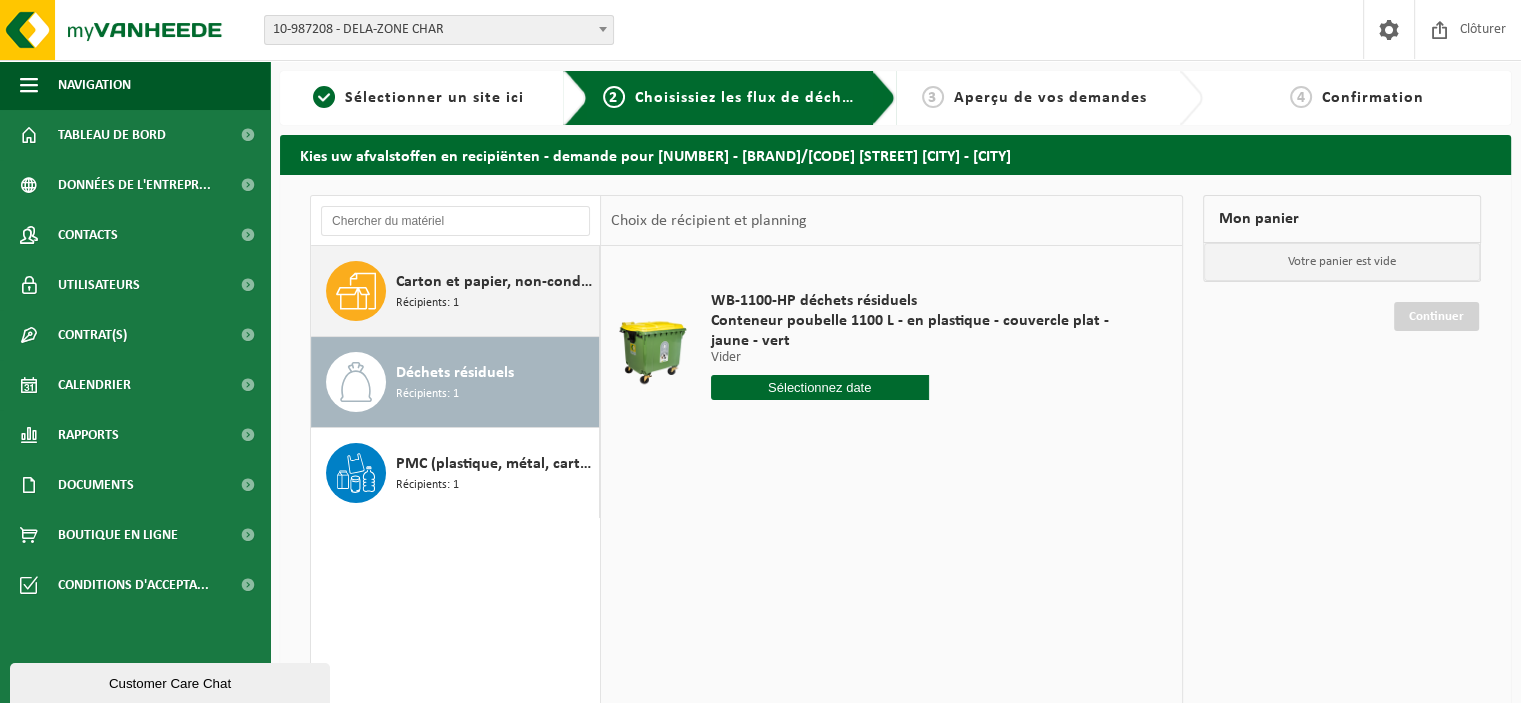 click on "Récipients: 1" at bounding box center (427, 303) 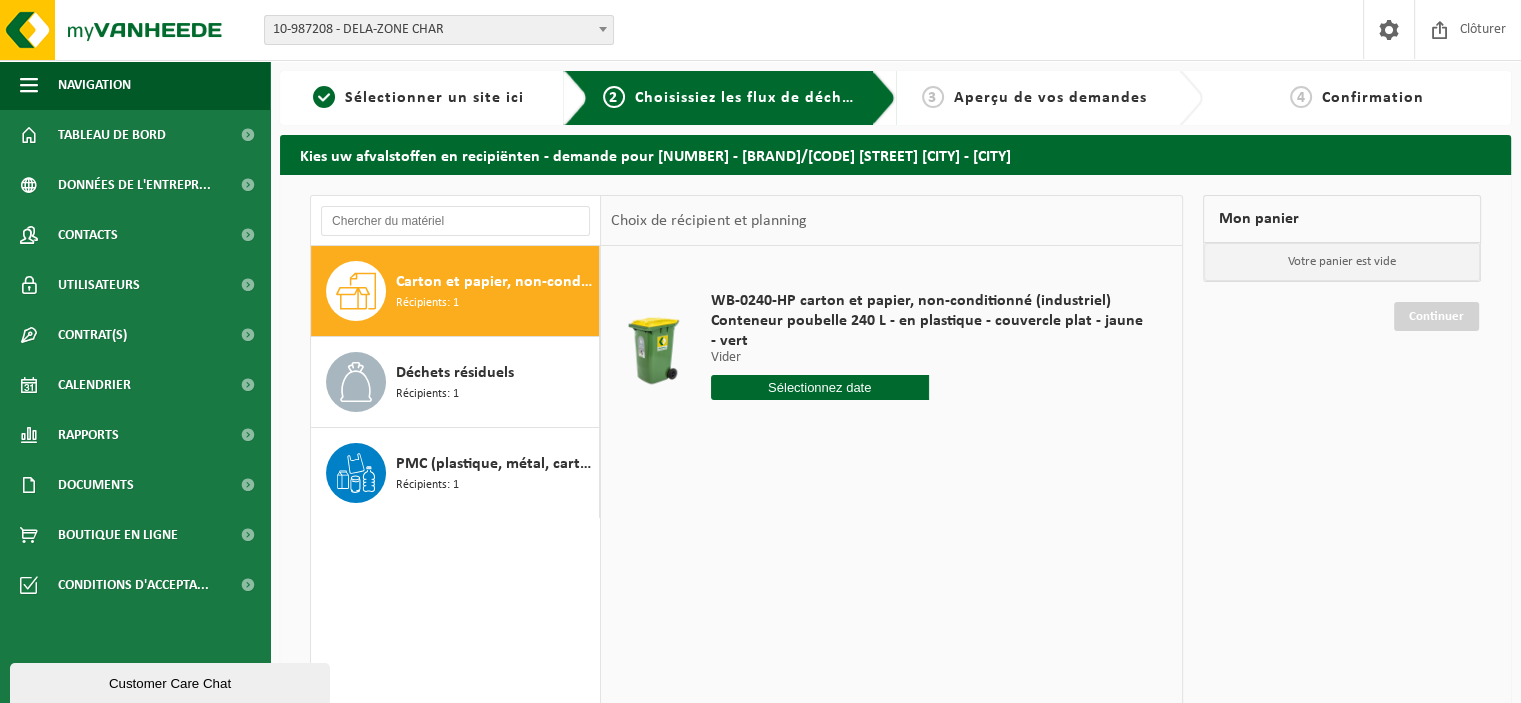 click at bounding box center [820, 387] 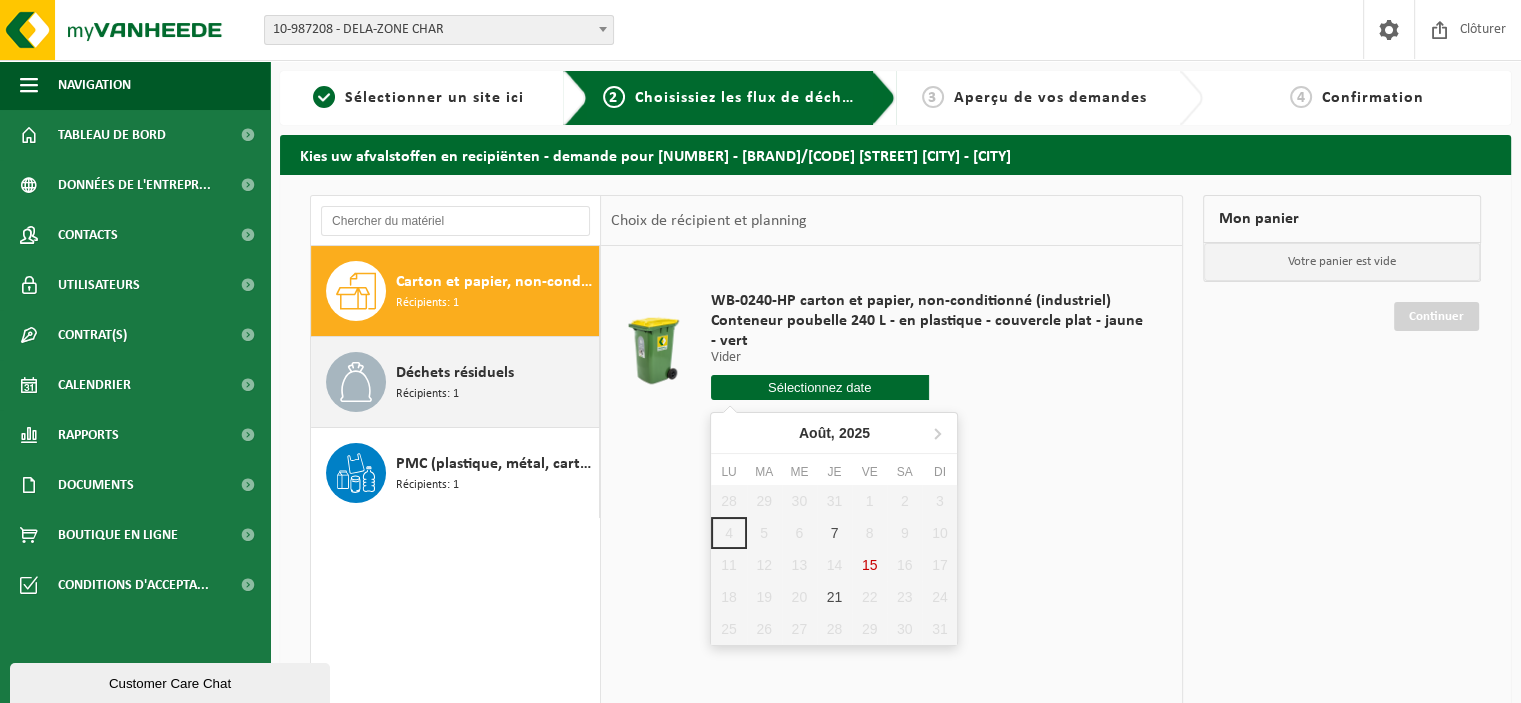 click on "Déchets résiduels   Récipients: 1" at bounding box center [495, 382] 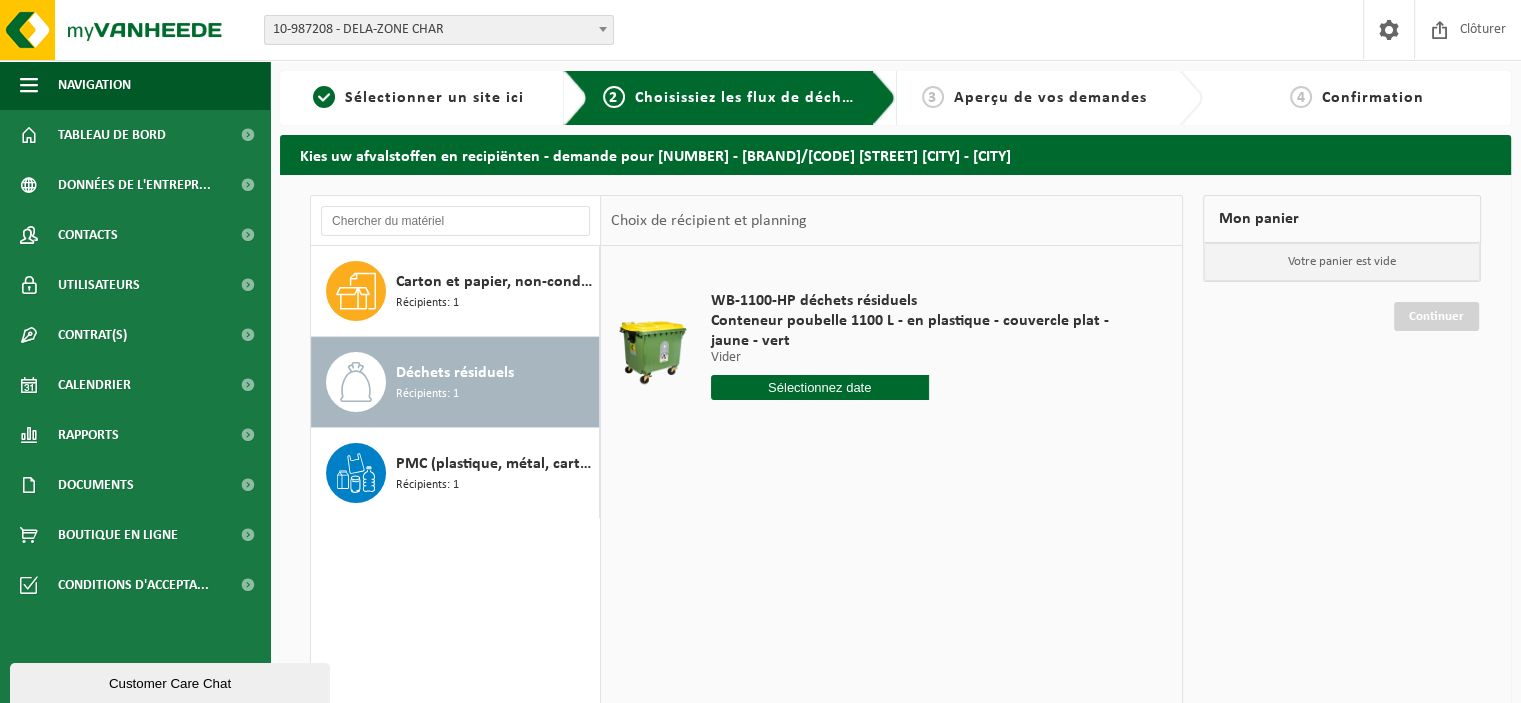 click at bounding box center (820, 387) 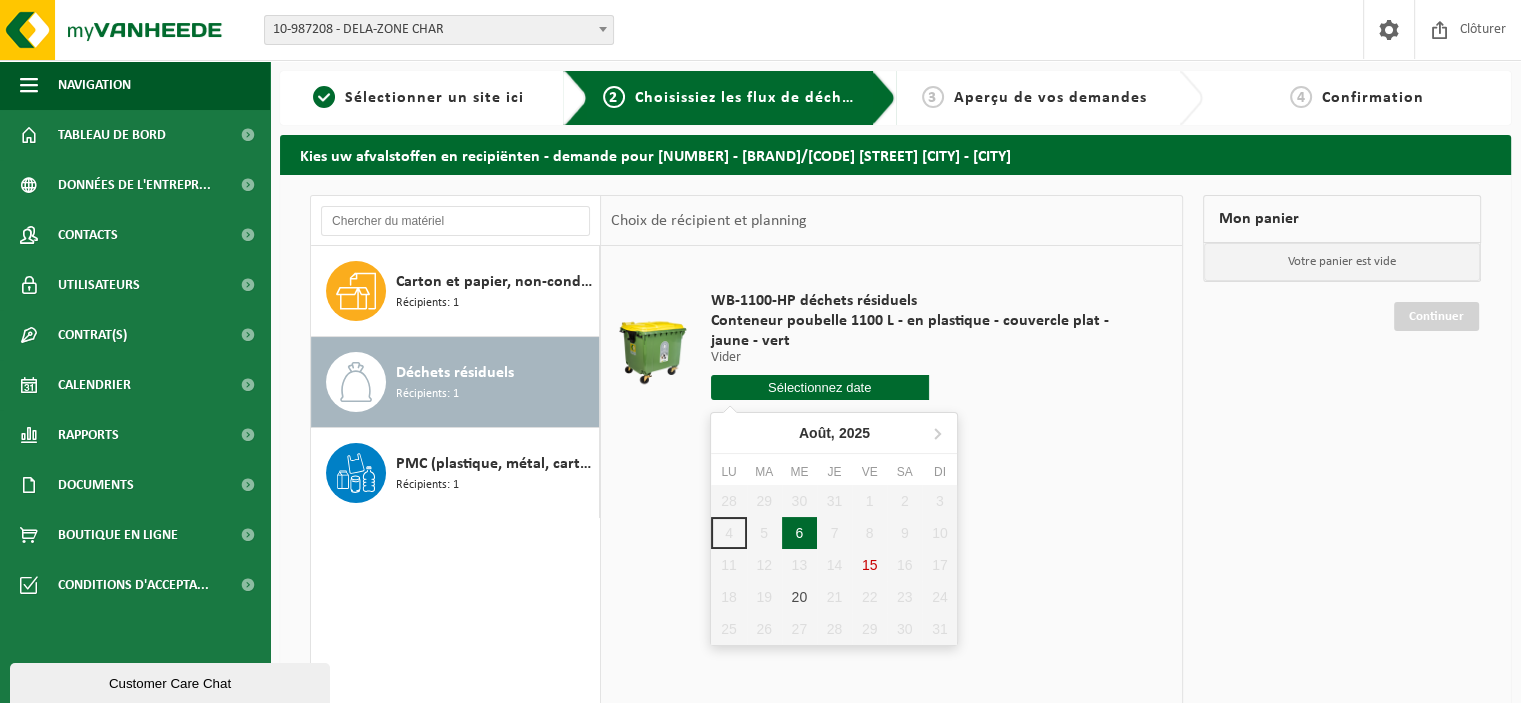 click on "6" at bounding box center [799, 533] 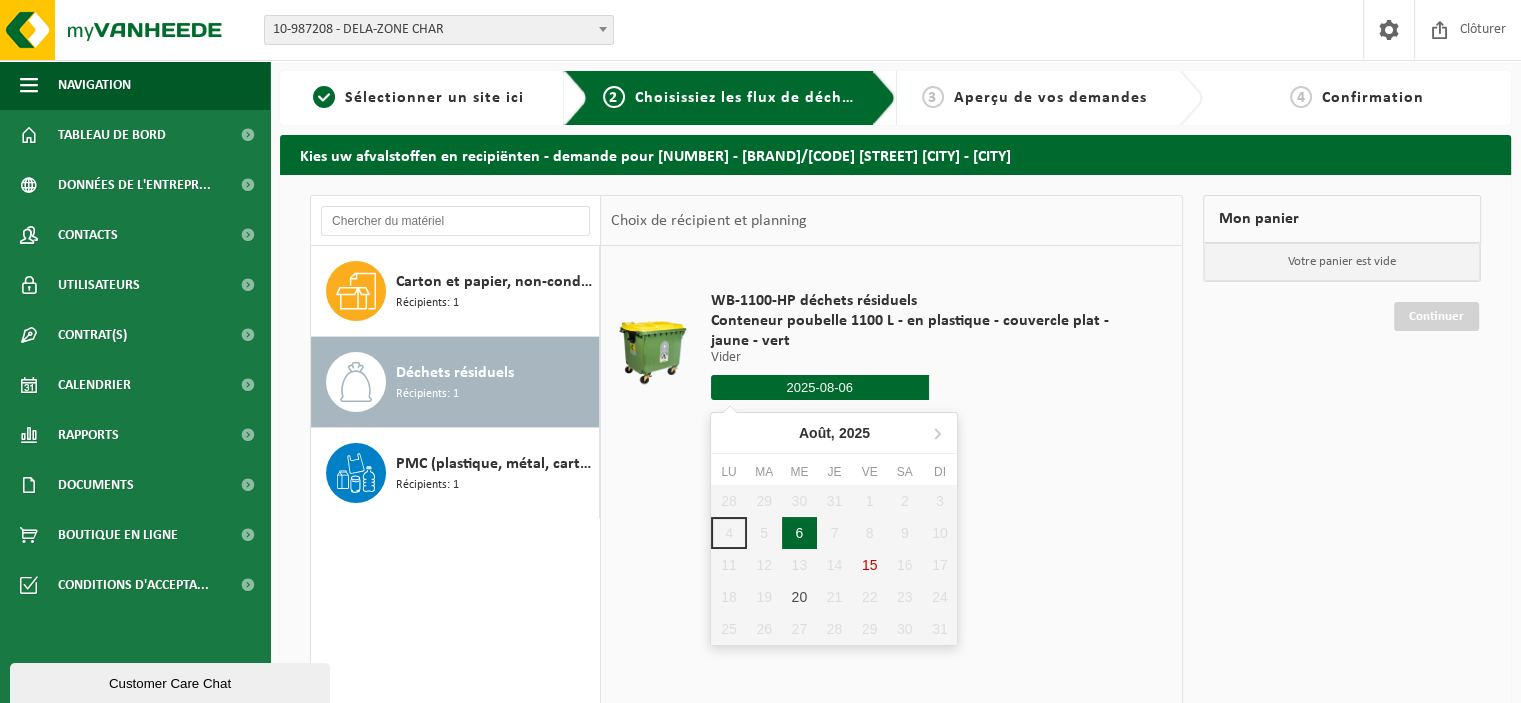 type on "à partir de [DATE]" 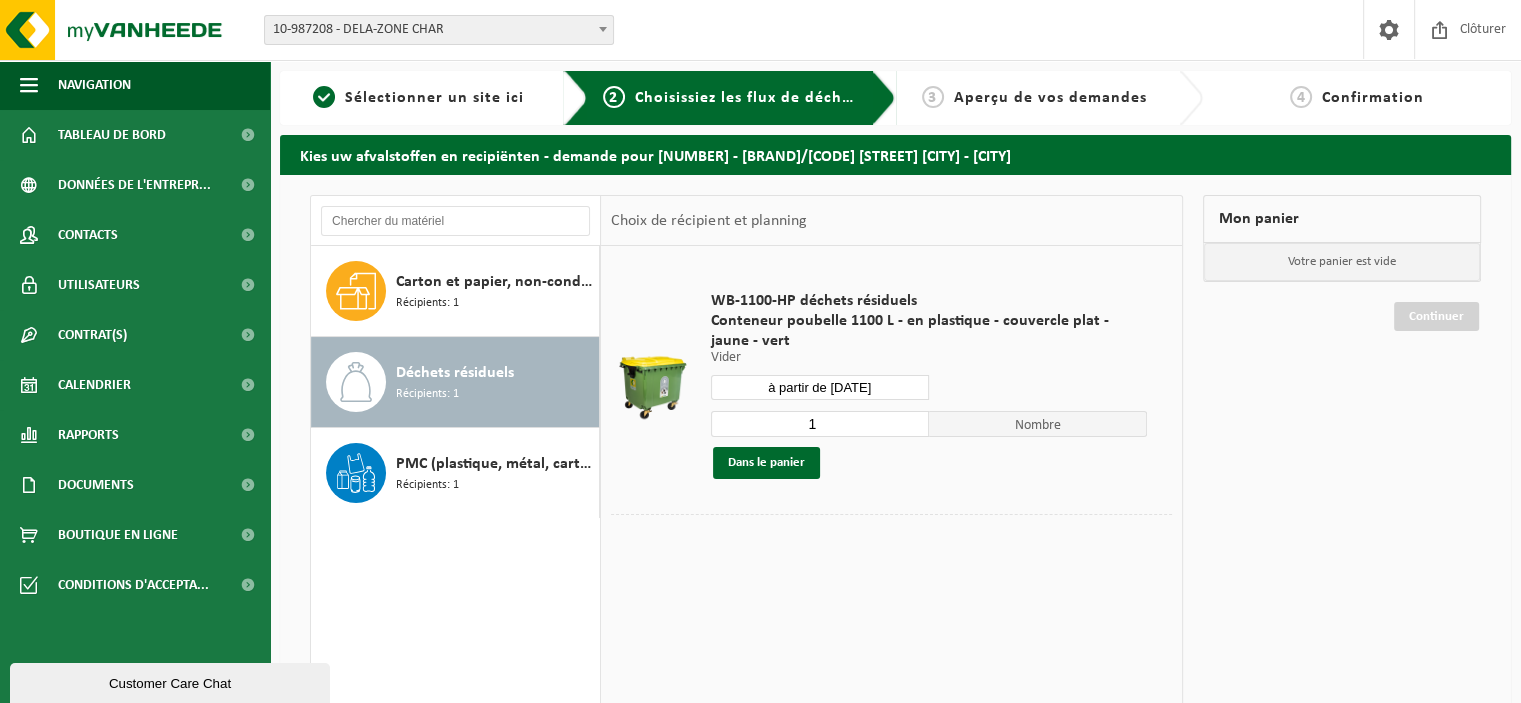 click on "Nombre" at bounding box center (1038, 424) 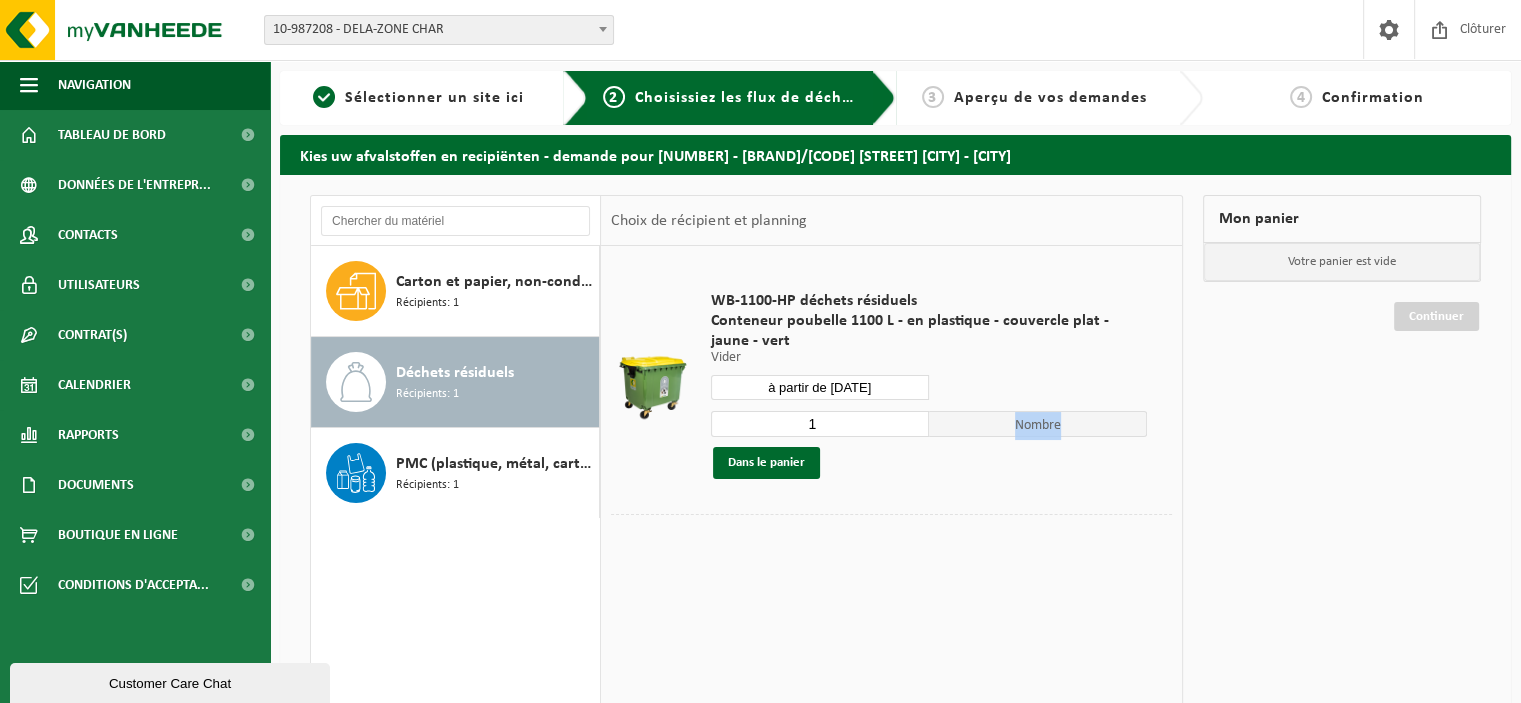 click on "Nombre" at bounding box center (1038, 424) 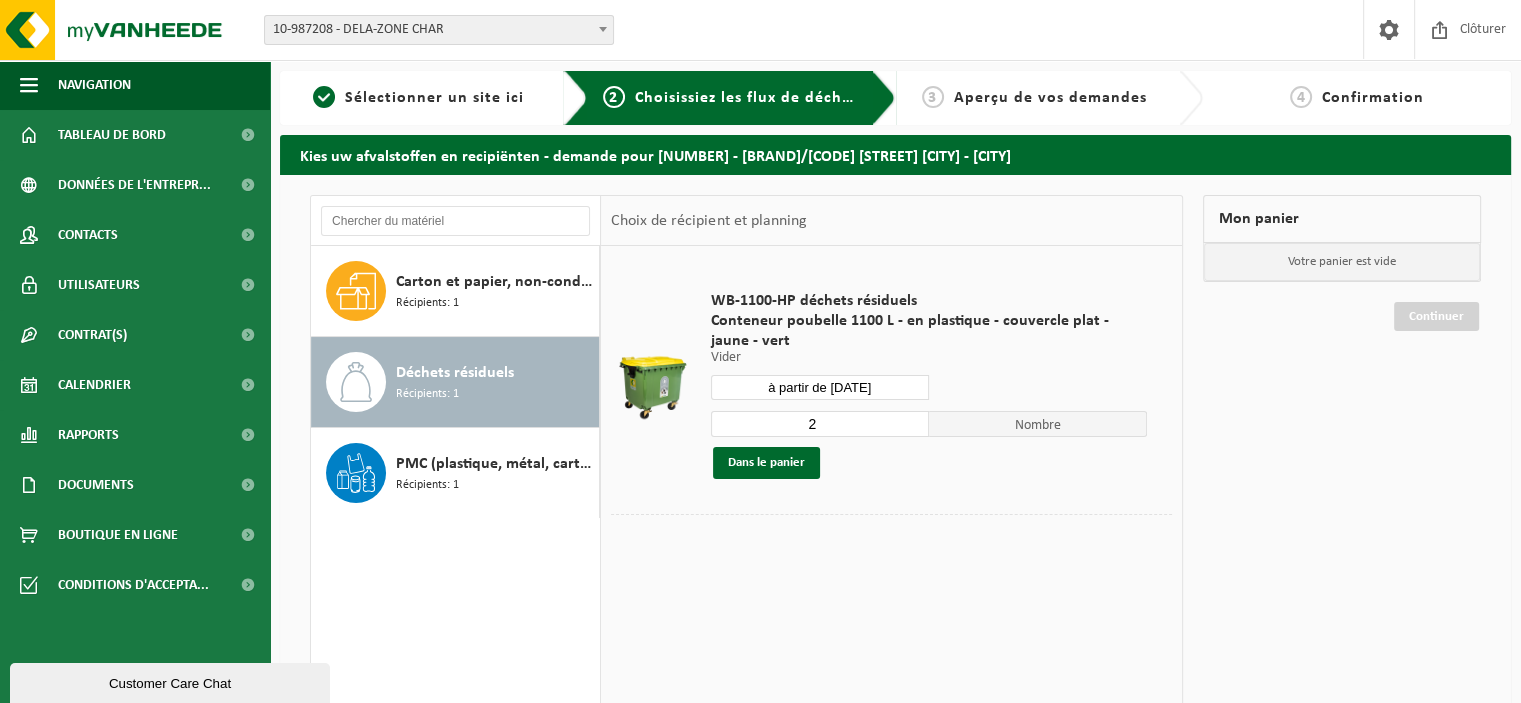 click on "2" at bounding box center (820, 424) 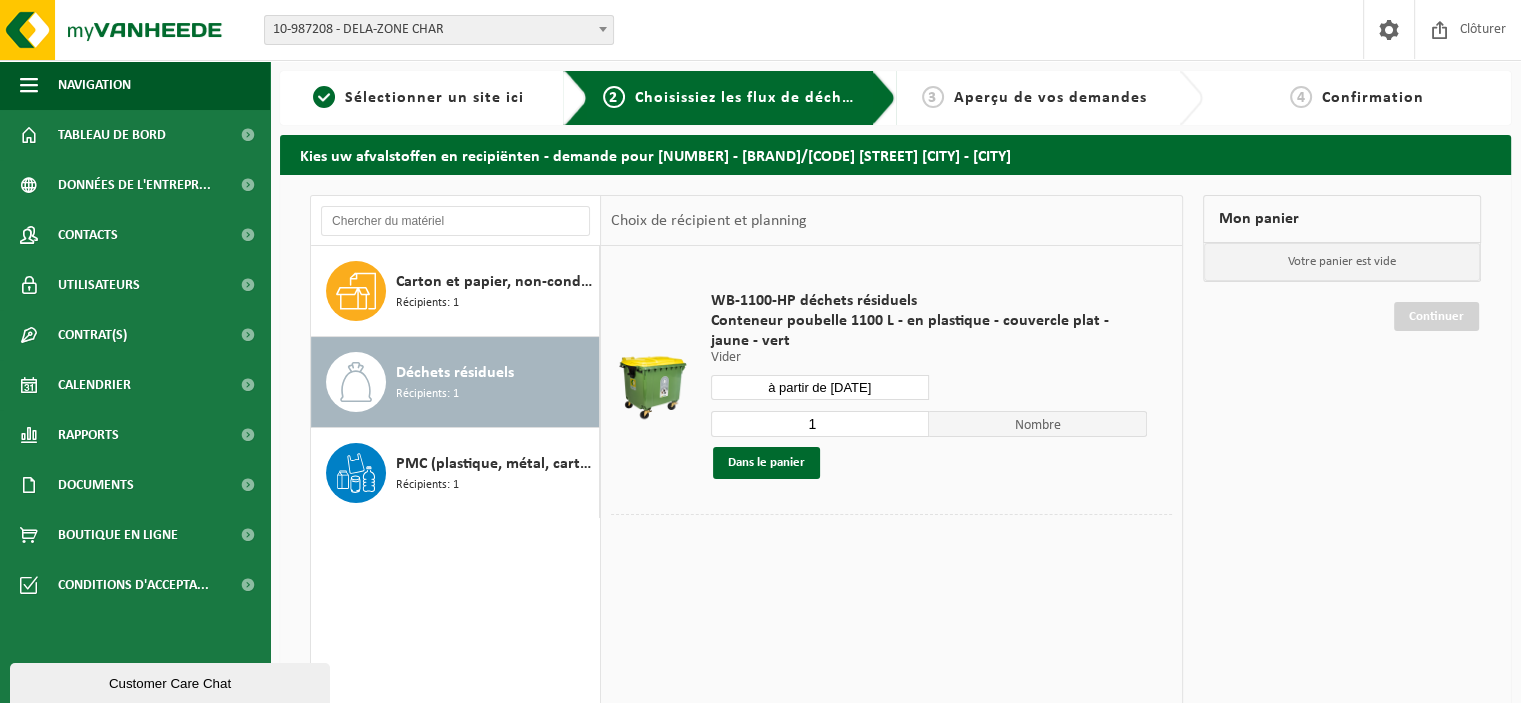 type on "1" 